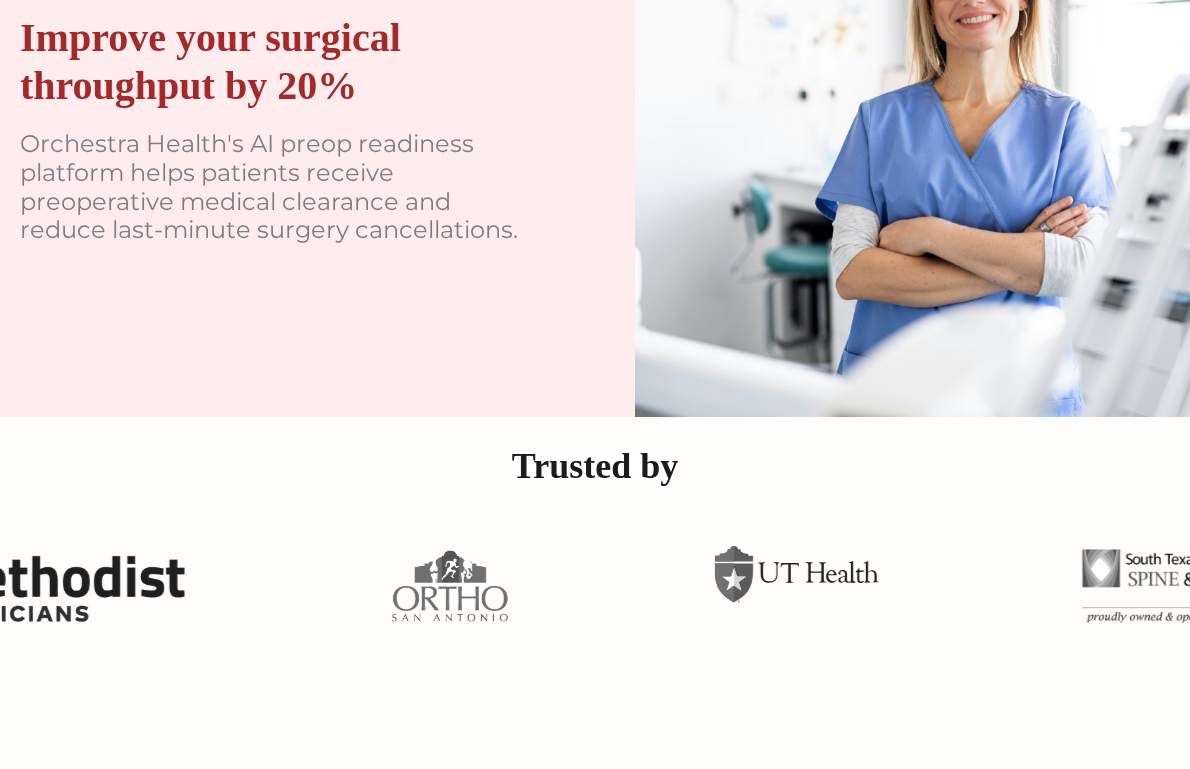 scroll, scrollTop: 0, scrollLeft: 0, axis: both 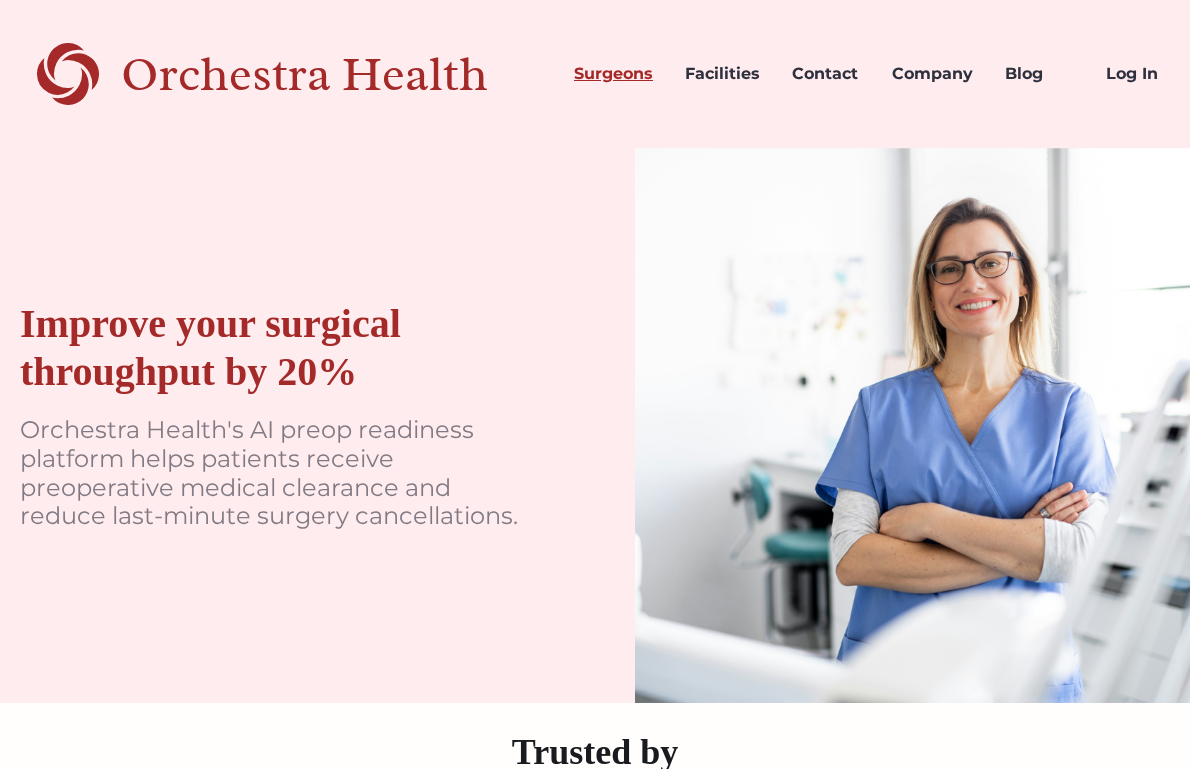 click on "Surgeons" at bounding box center [613, 74] 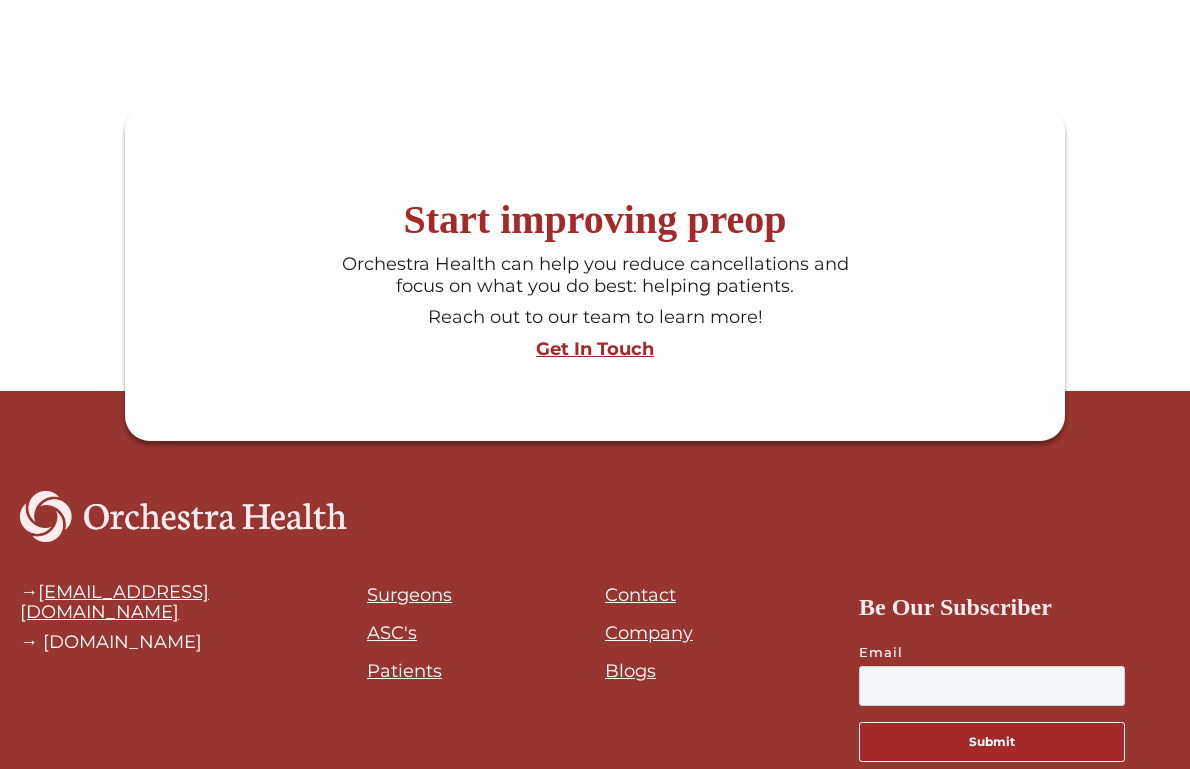 scroll, scrollTop: 1907, scrollLeft: 0, axis: vertical 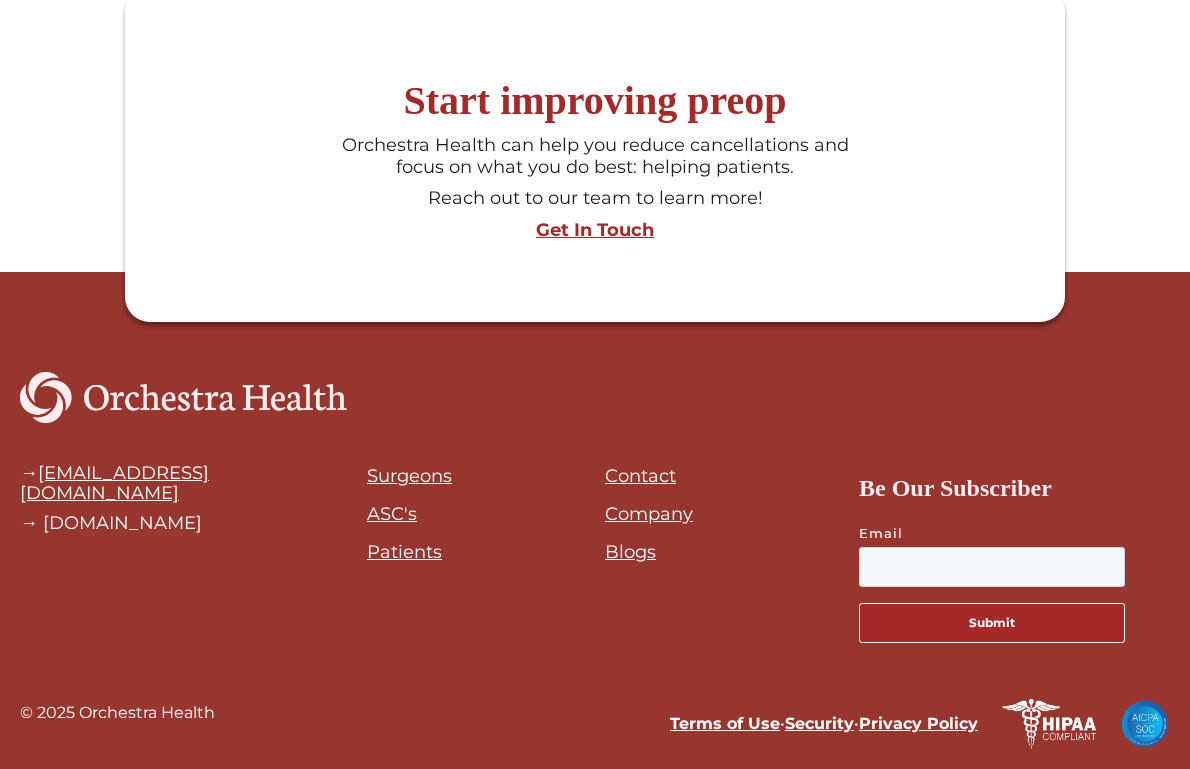 click on "Blogs" at bounding box center (630, 552) 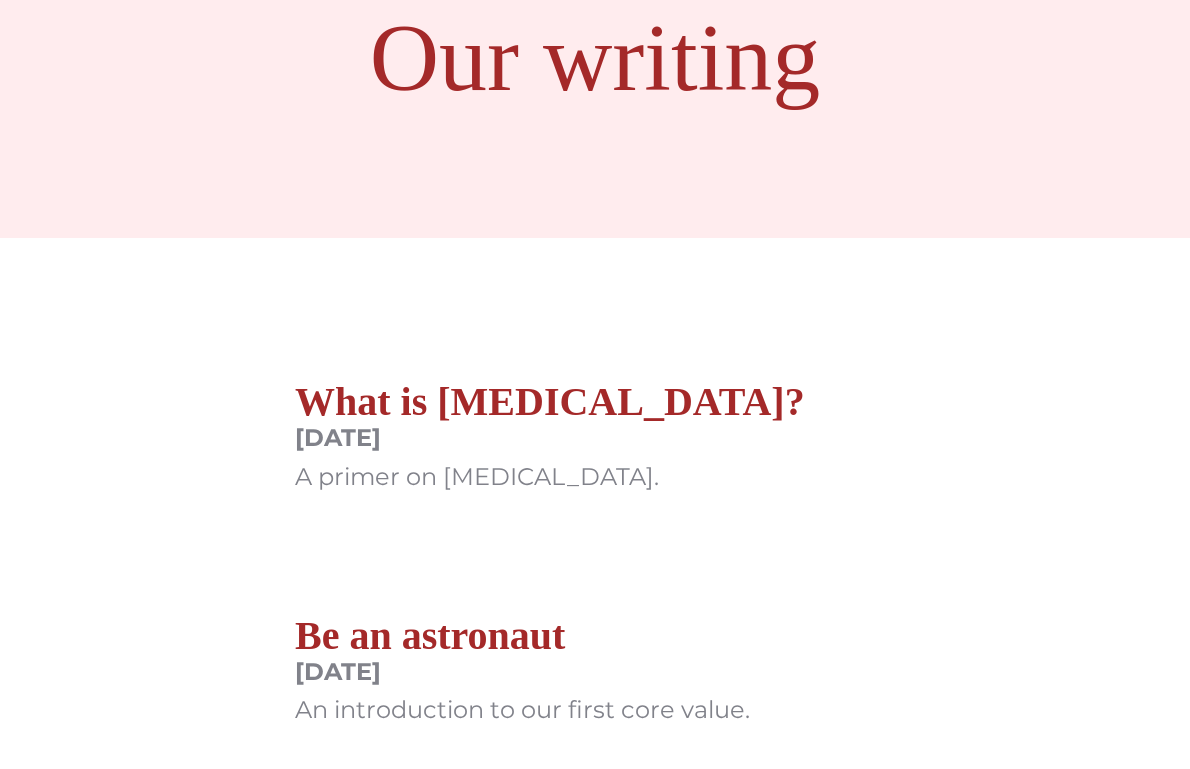 scroll, scrollTop: 222, scrollLeft: 0, axis: vertical 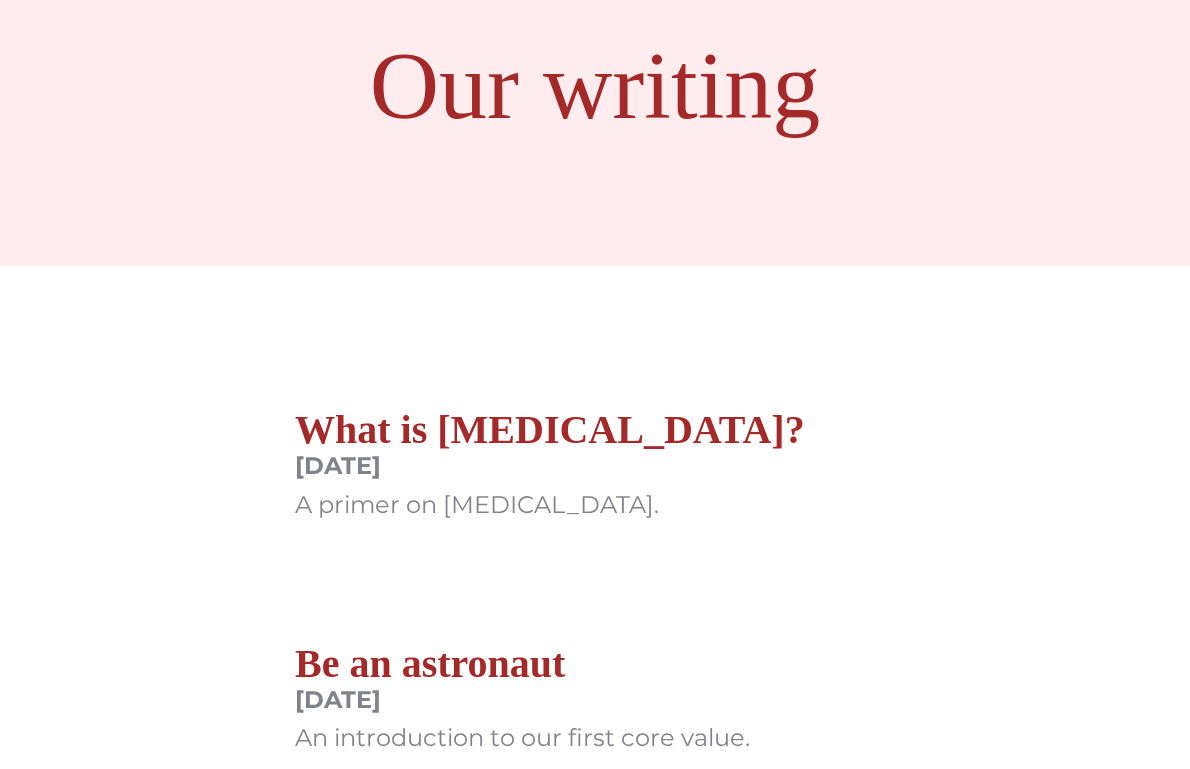 click on "What is [MEDICAL_DATA]?" at bounding box center [550, 430] 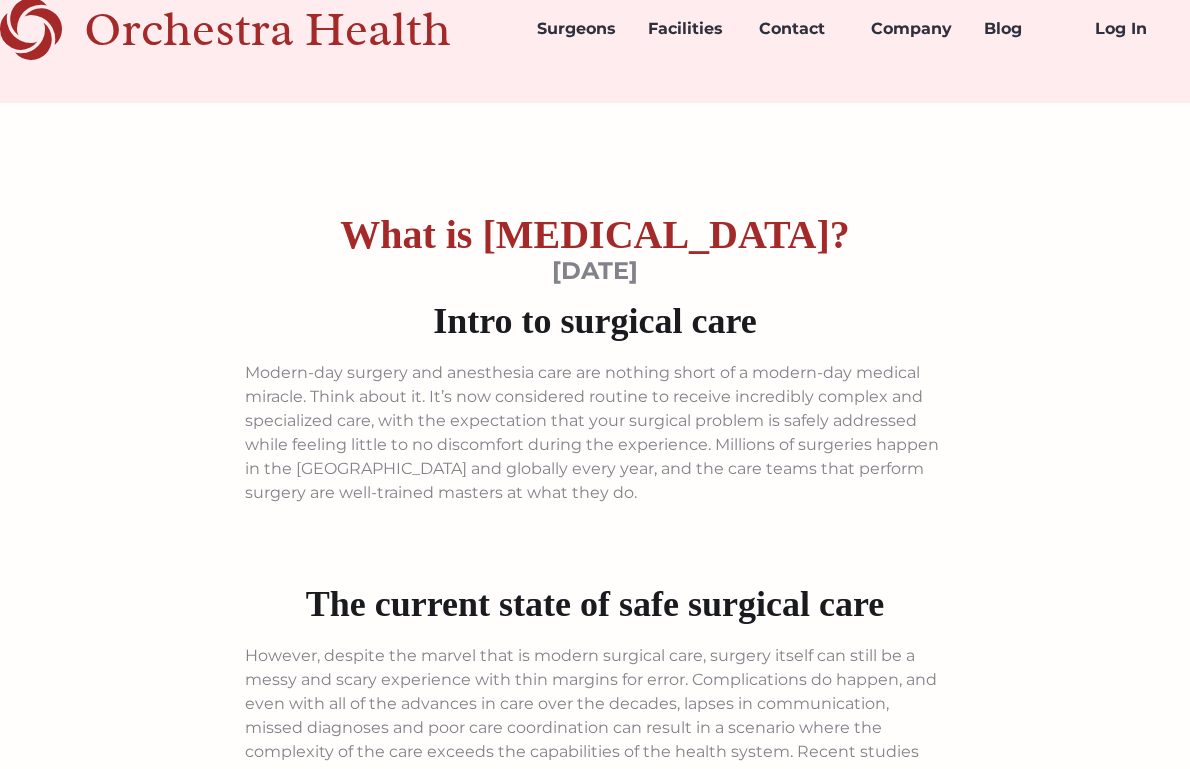 scroll, scrollTop: 0, scrollLeft: 0, axis: both 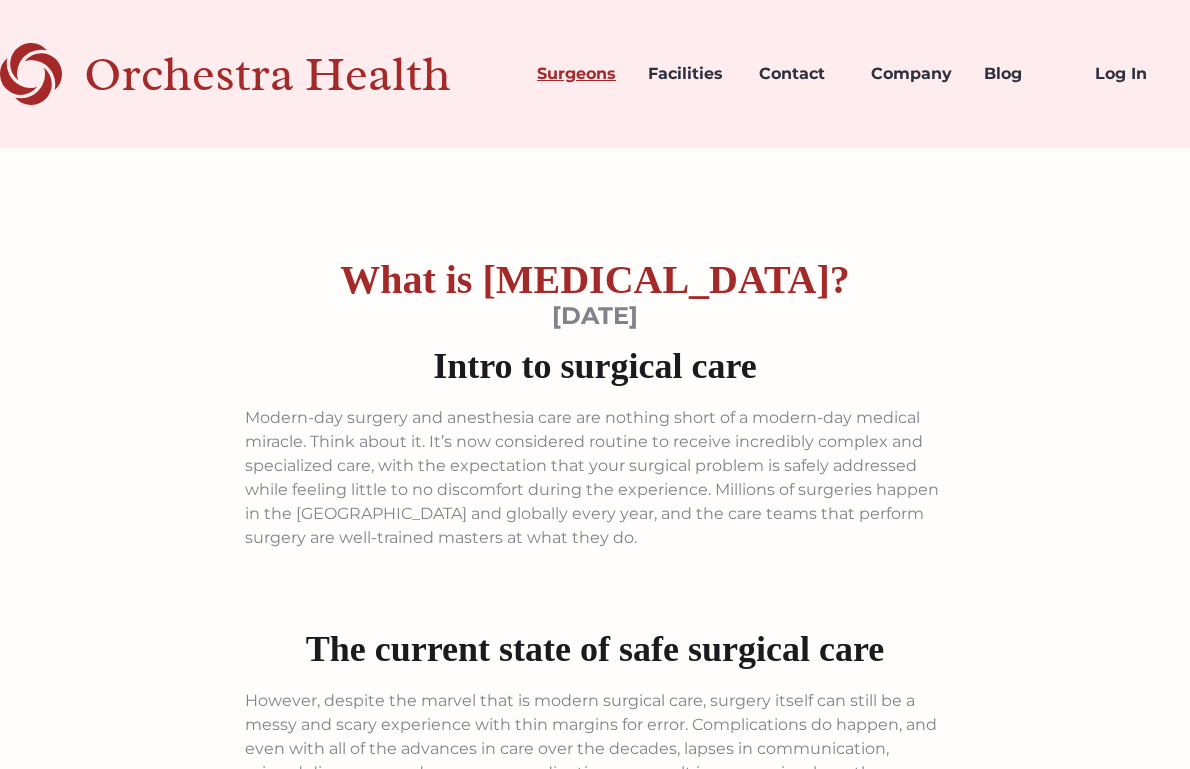 click on "Surgeons" at bounding box center (576, 74) 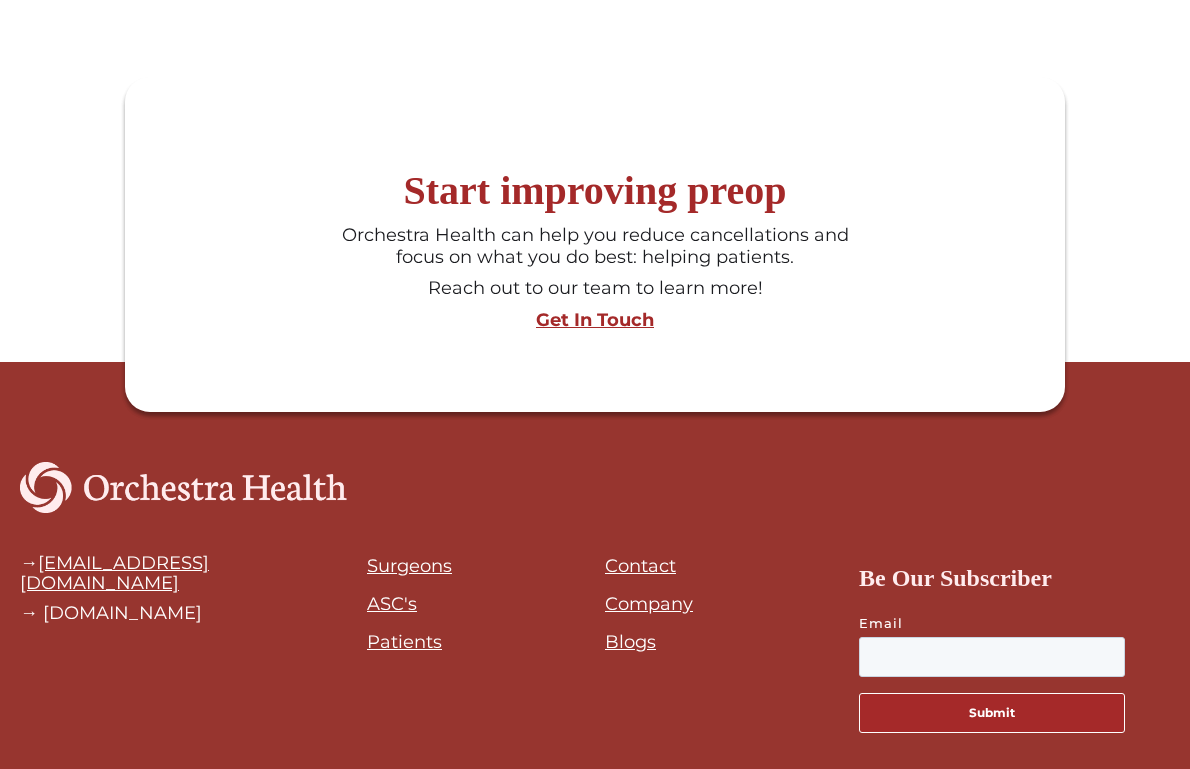 scroll, scrollTop: 1907, scrollLeft: 0, axis: vertical 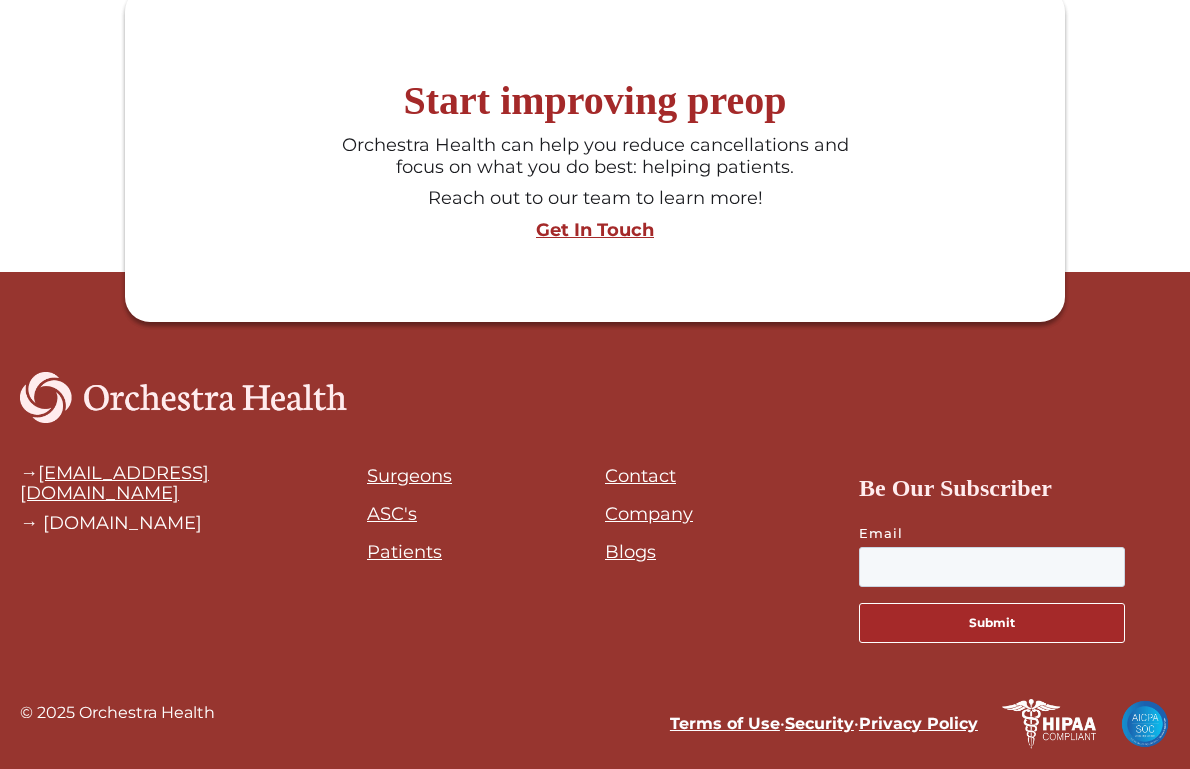 click on "ASC's" at bounding box center [392, 514] 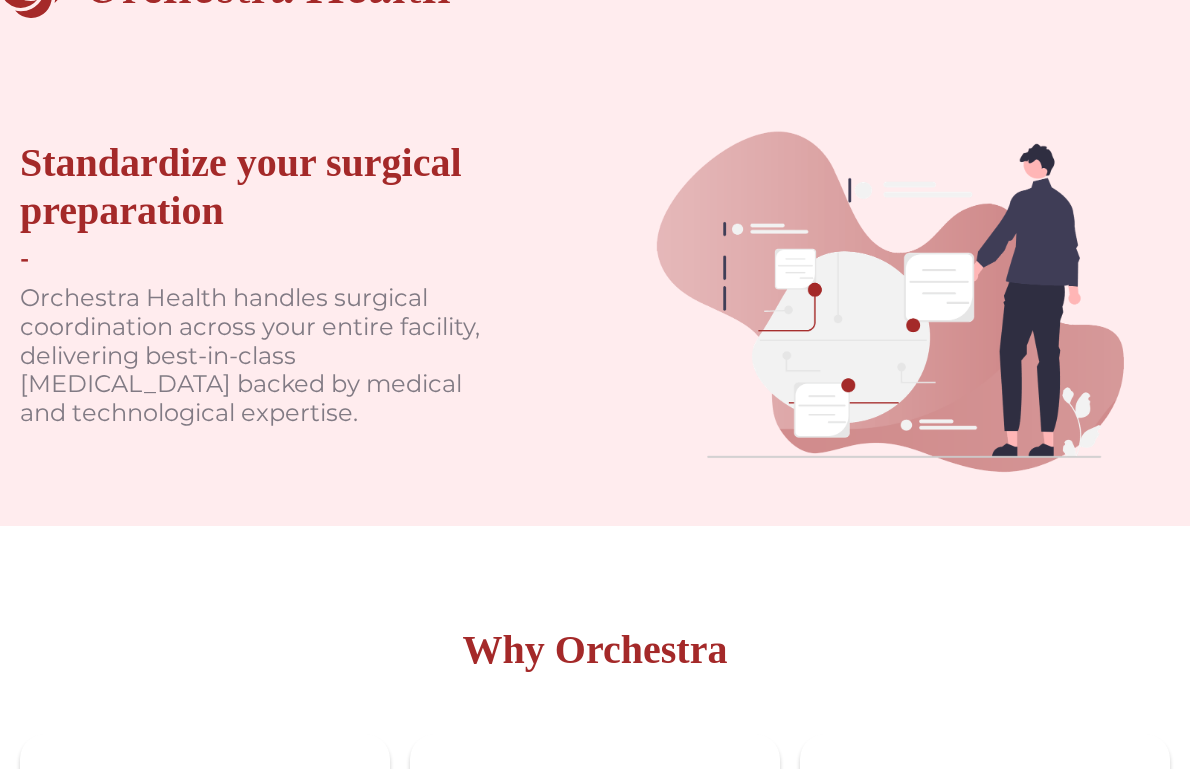 scroll, scrollTop: 0, scrollLeft: 0, axis: both 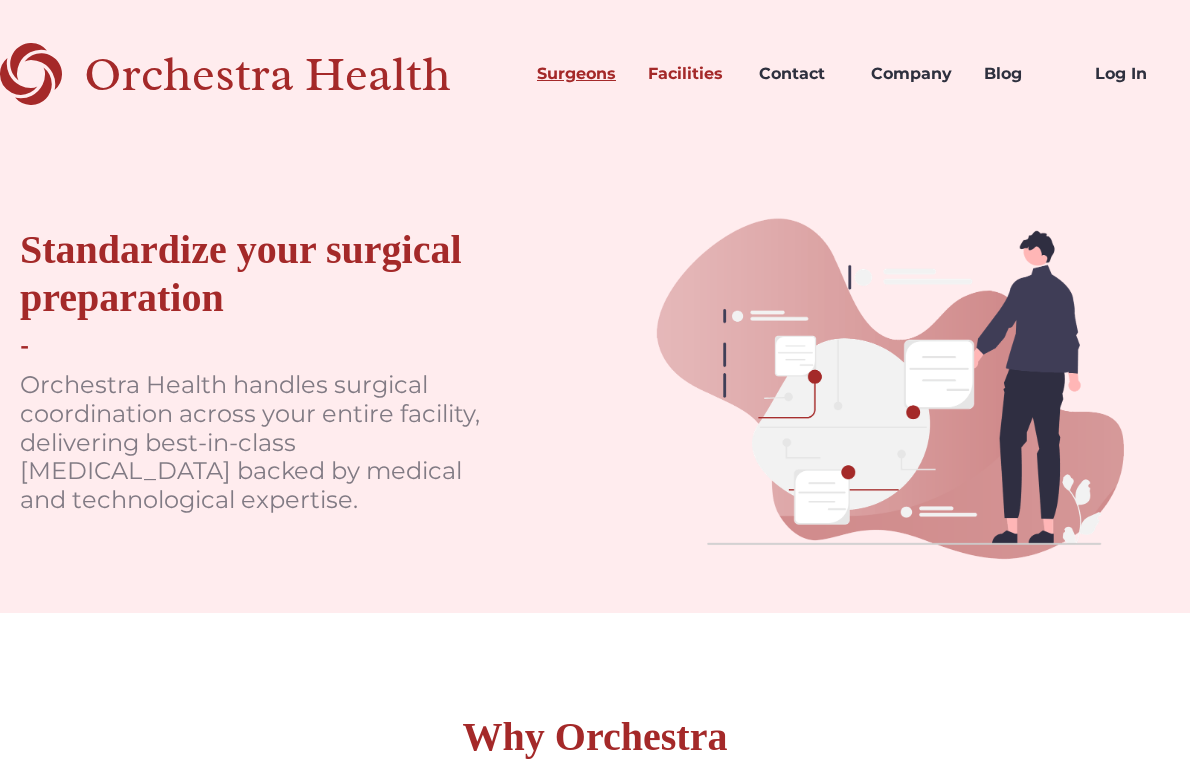 click on "Surgeons" at bounding box center (576, 74) 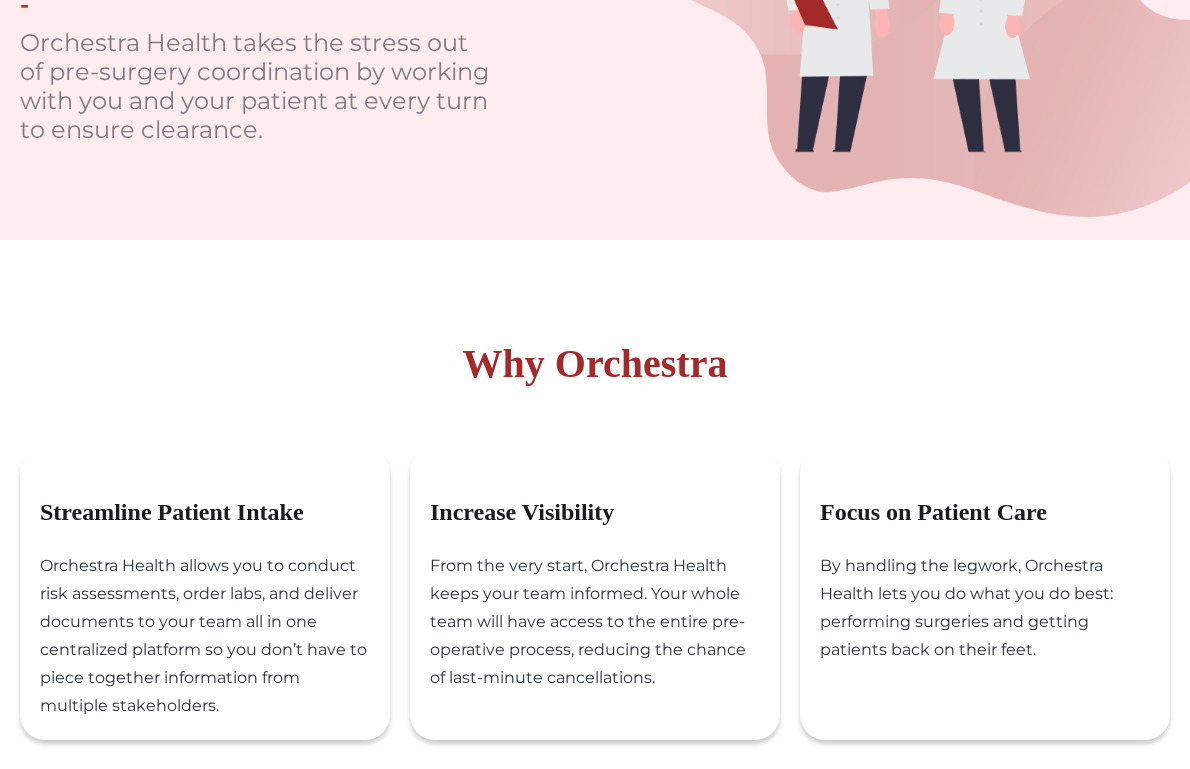 scroll, scrollTop: 0, scrollLeft: 0, axis: both 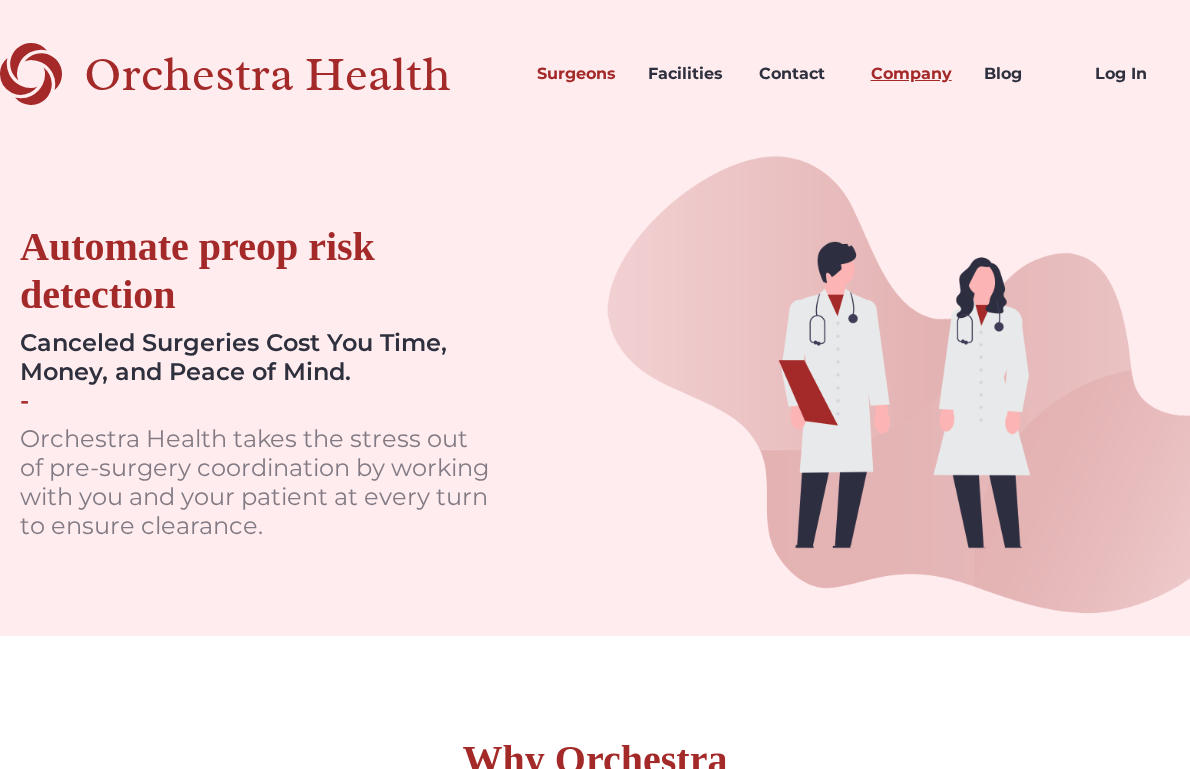click on "Company" at bounding box center (911, 74) 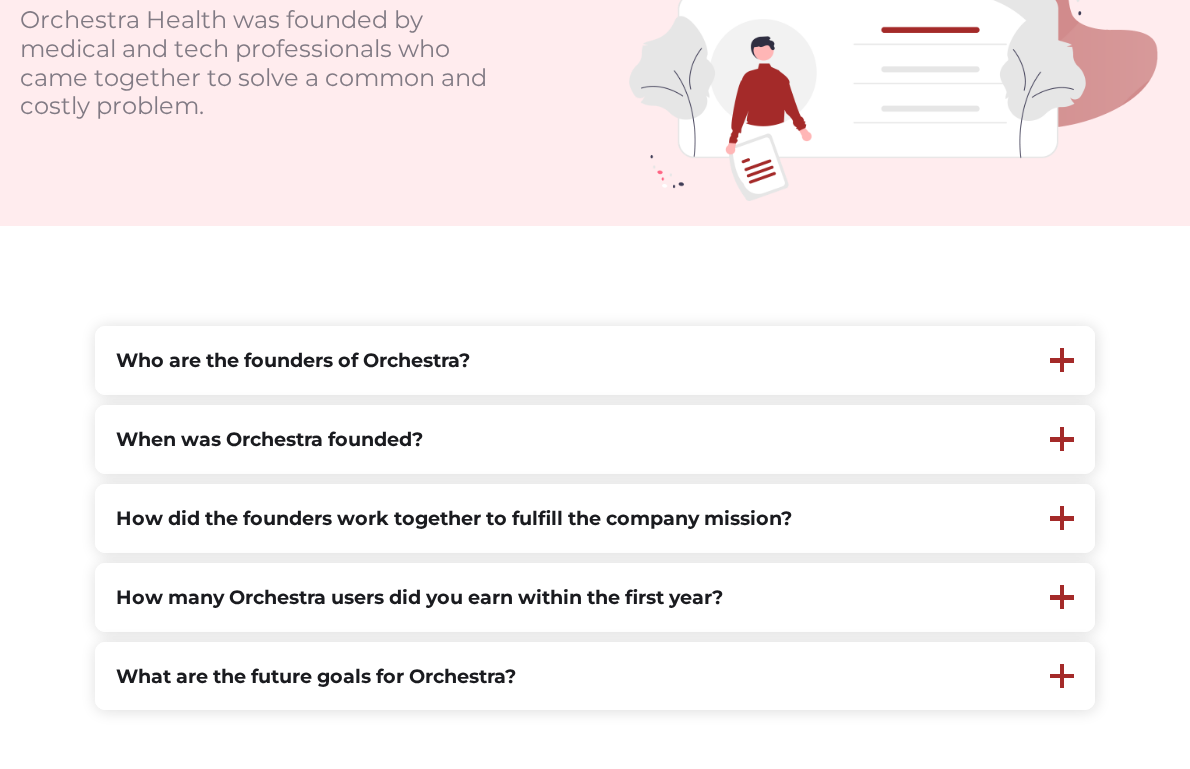 scroll, scrollTop: 362, scrollLeft: 0, axis: vertical 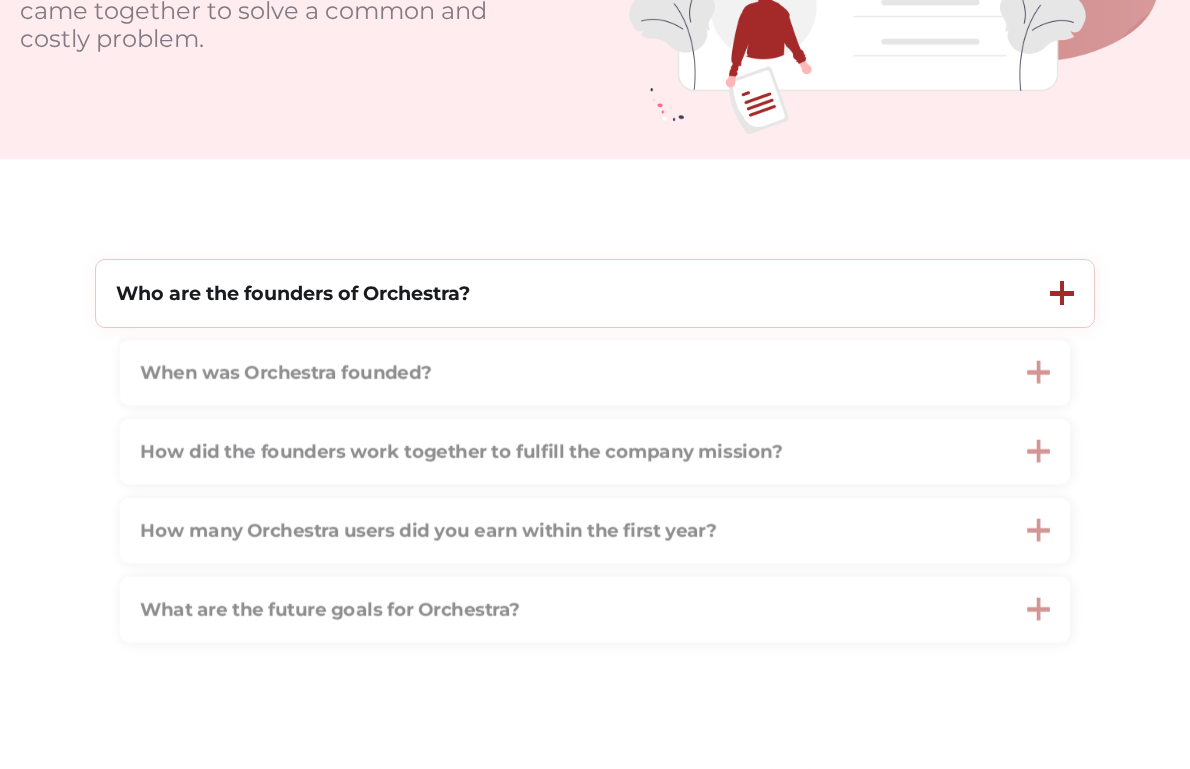 click on "Who are the founders of Orchestra?" at bounding box center [563, 293] 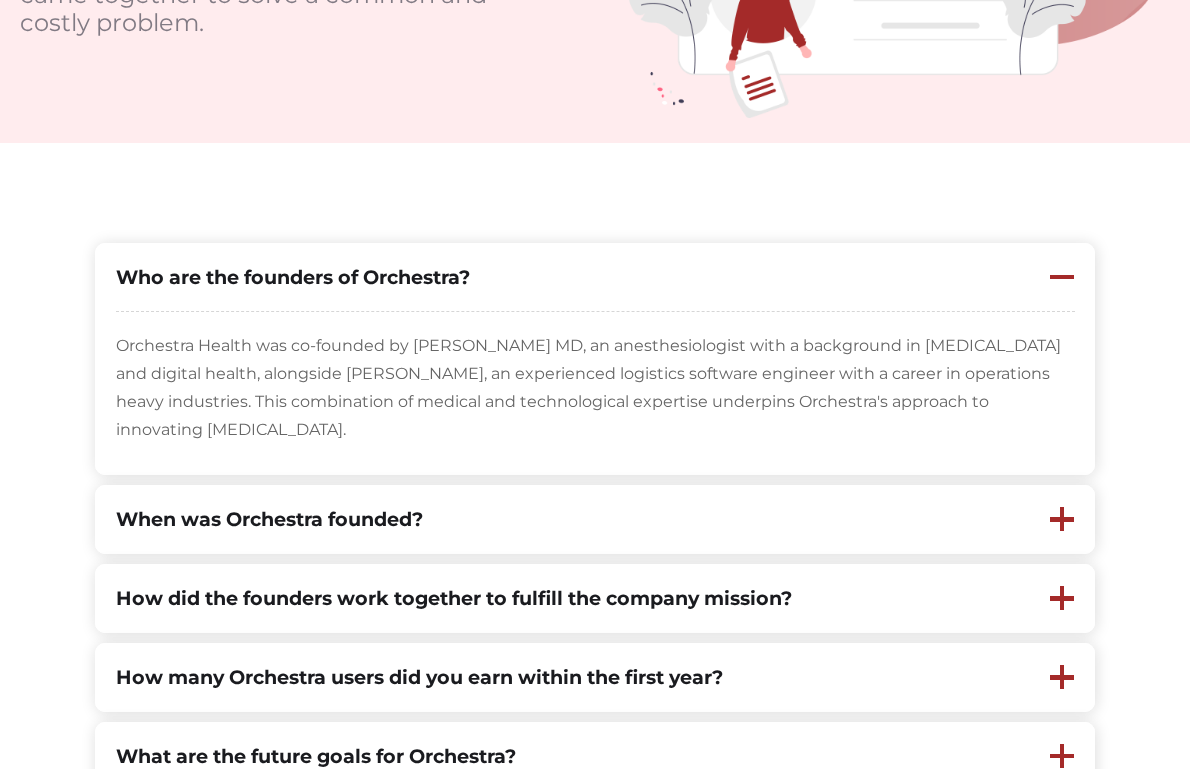 scroll, scrollTop: 397, scrollLeft: 0, axis: vertical 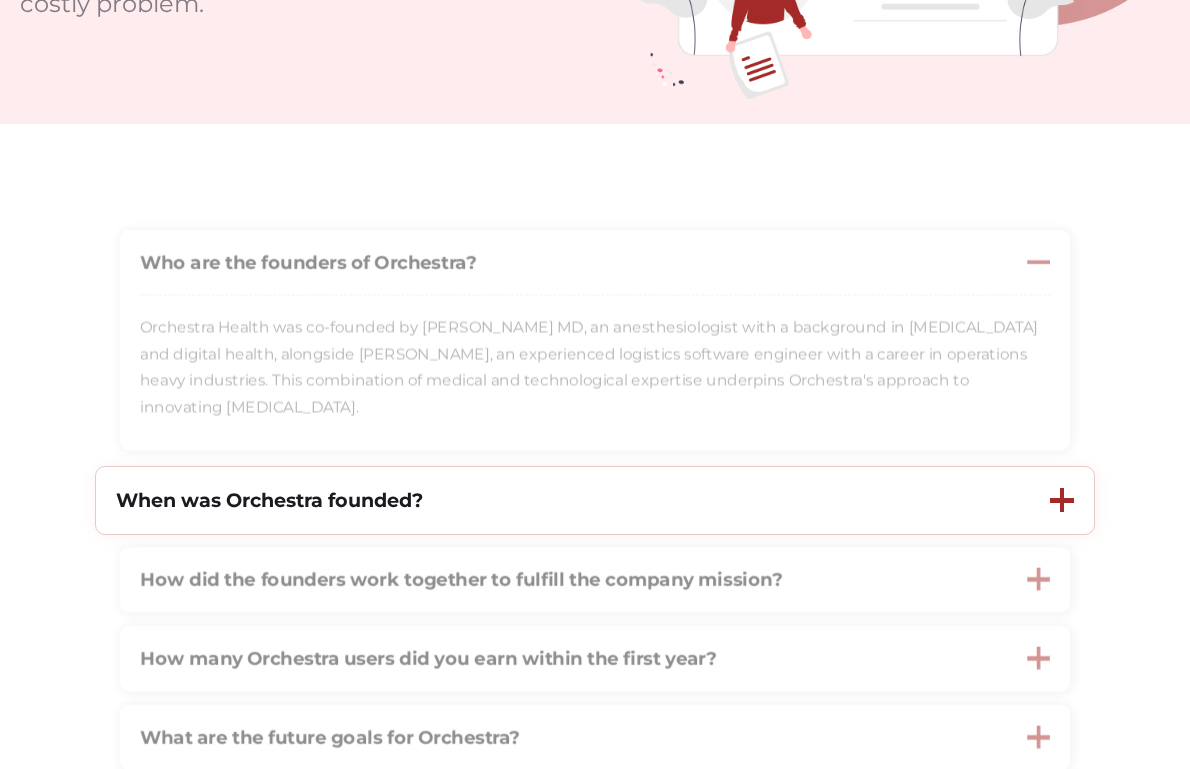 click on "When was Orchestra founded?" at bounding box center (563, 500) 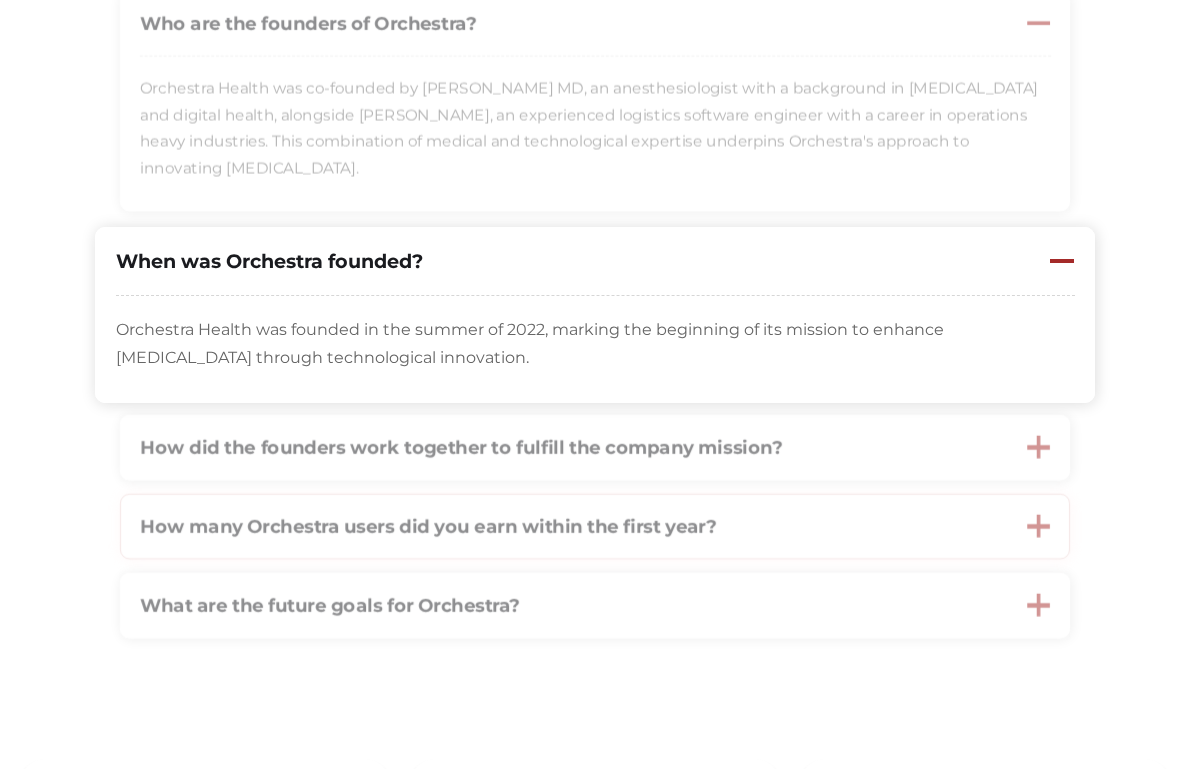 scroll, scrollTop: 648, scrollLeft: 0, axis: vertical 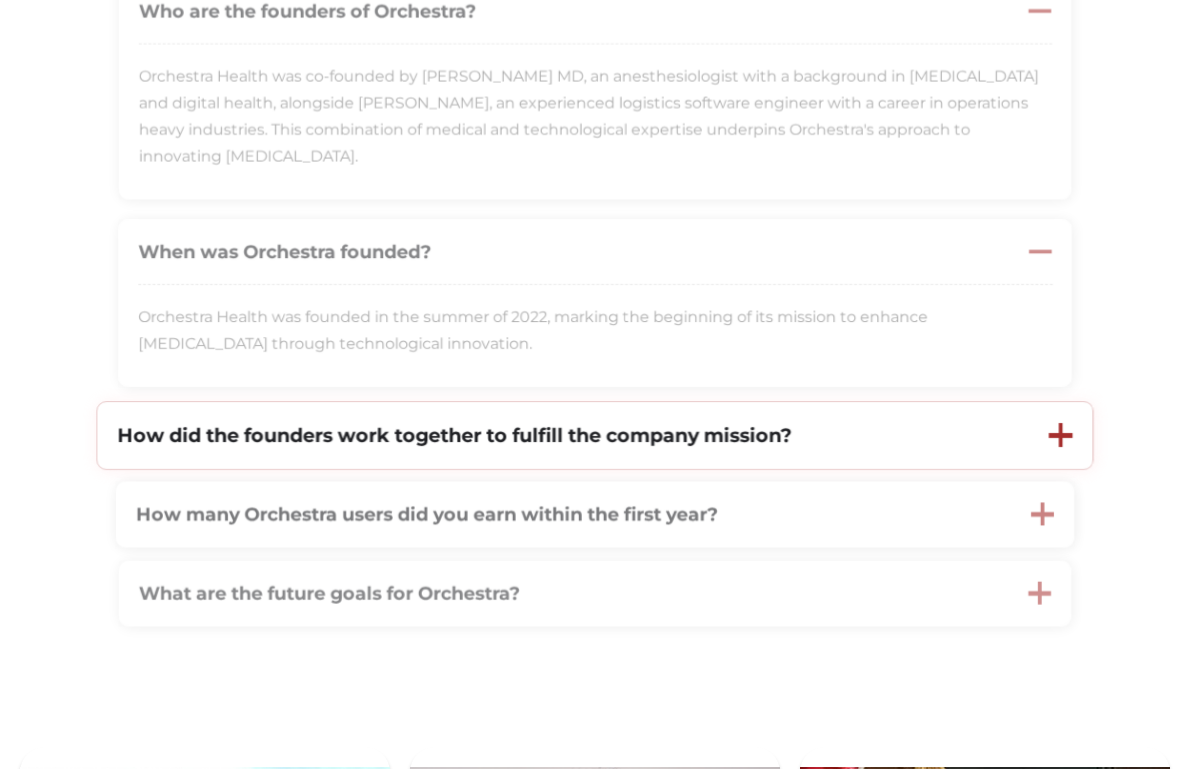 click on "How did the founders work together to fulfill the company mission?" at bounding box center [454, 435] 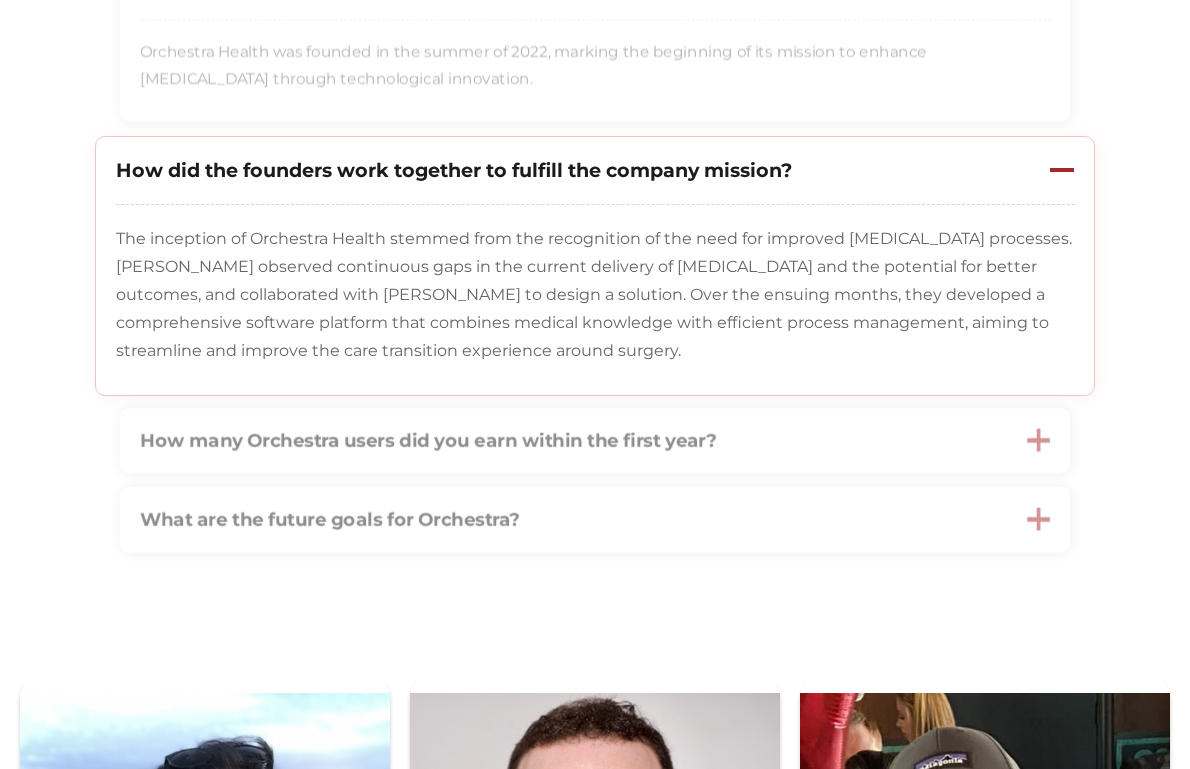 scroll, scrollTop: 1014, scrollLeft: 0, axis: vertical 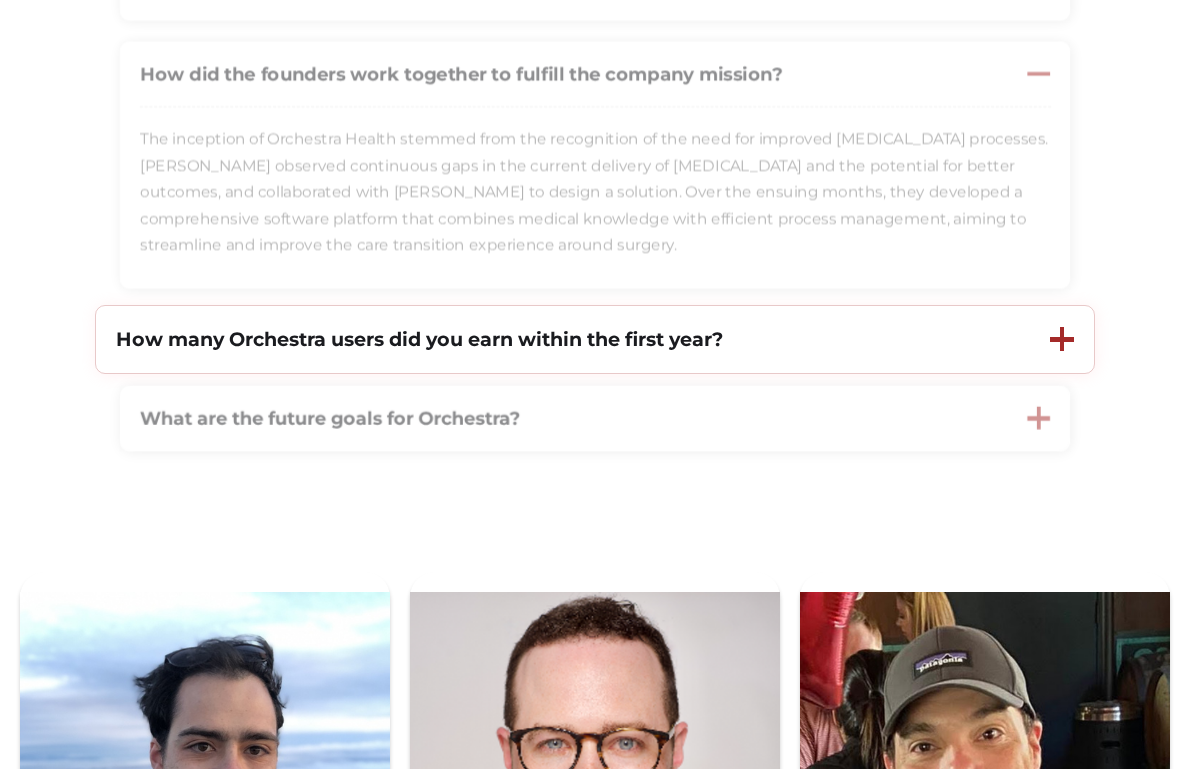 click on "How many Orchestra users did you earn within the first year?" at bounding box center [419, 339] 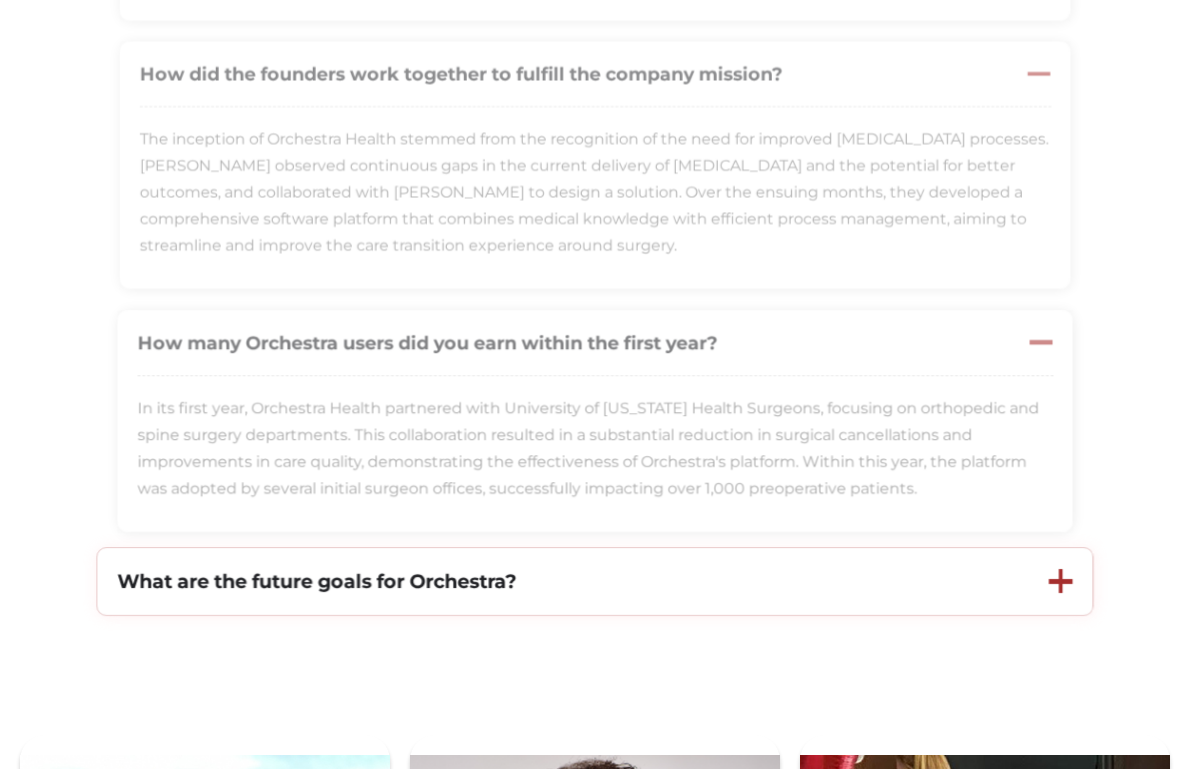 click on "What are the future goals for Orchestra?" at bounding box center [563, 581] 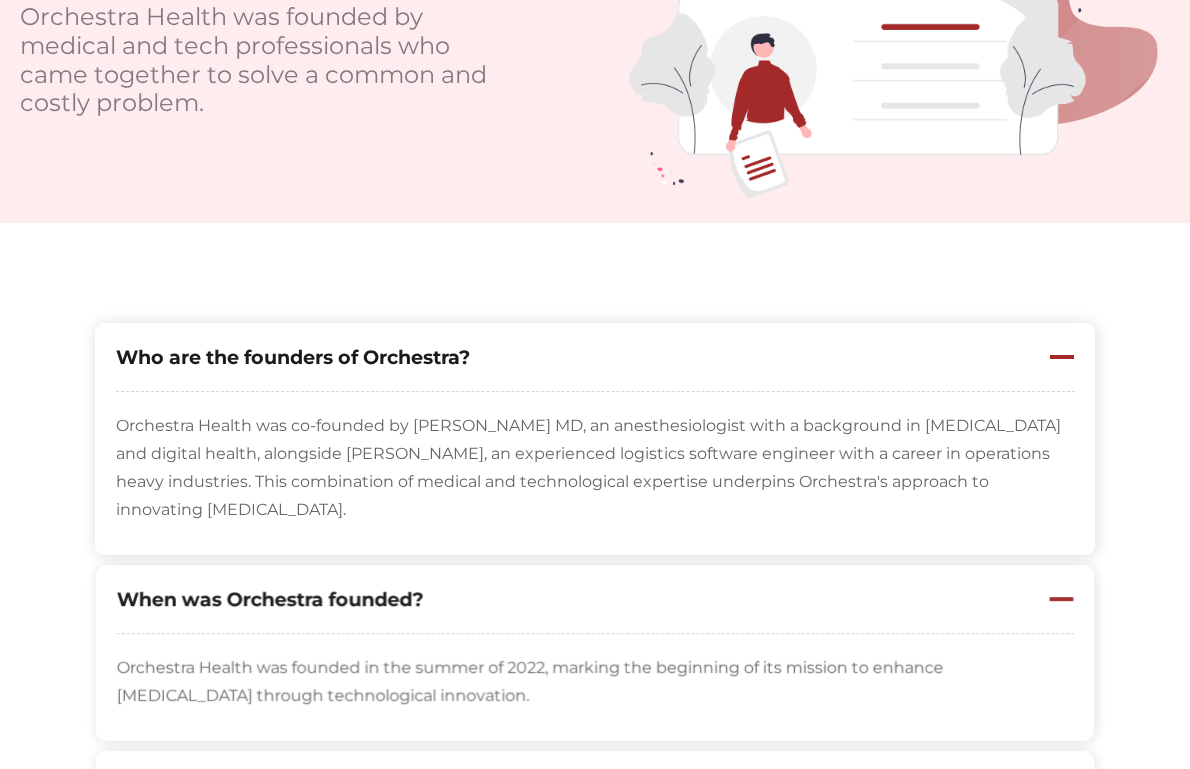 scroll, scrollTop: 0, scrollLeft: 0, axis: both 